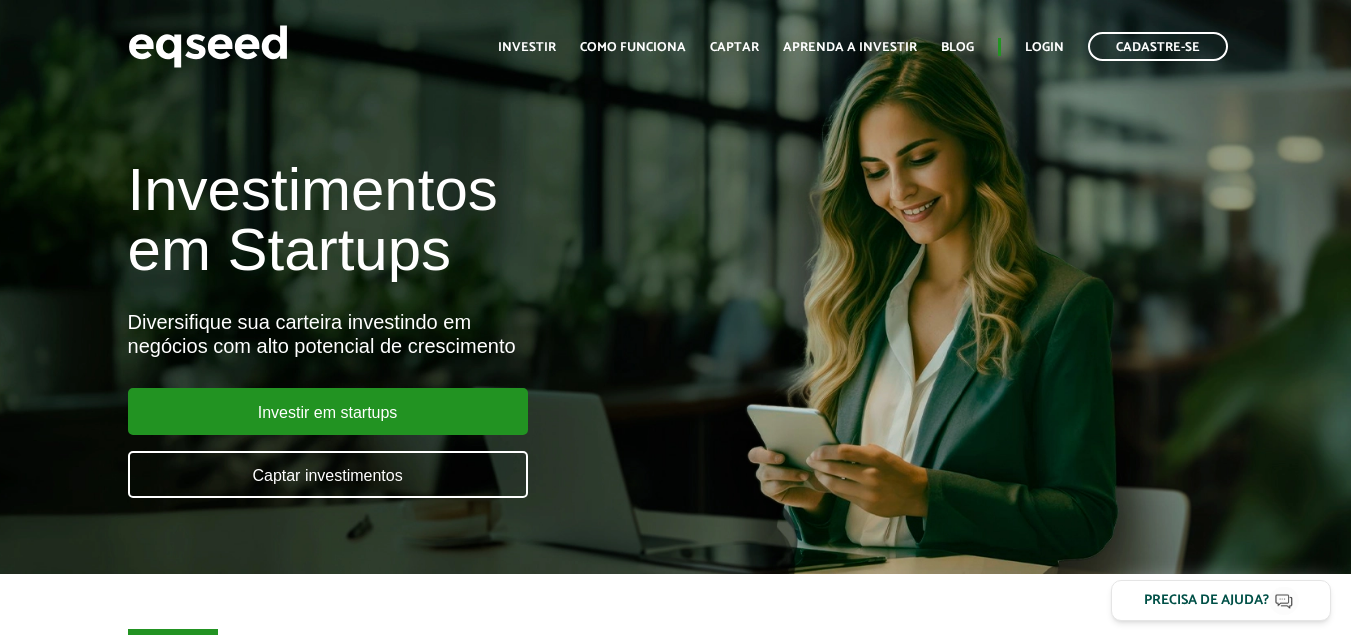scroll, scrollTop: 0, scrollLeft: 0, axis: both 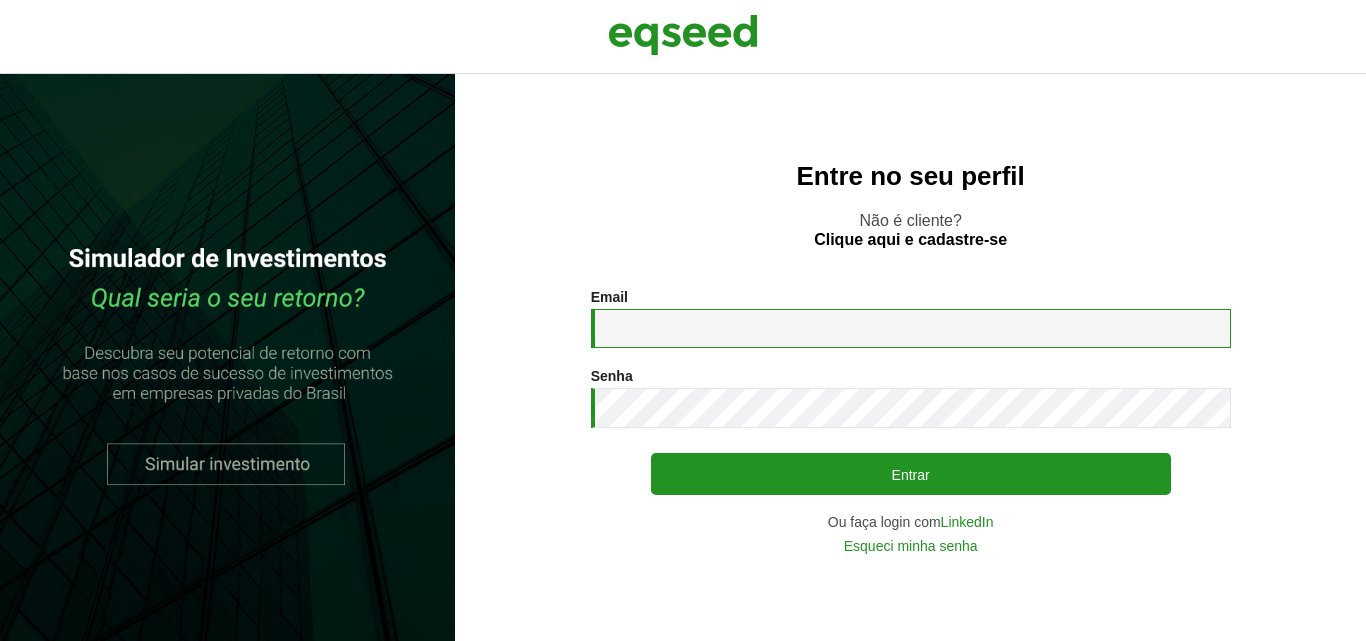 click on "Email  *" at bounding box center (911, 328) 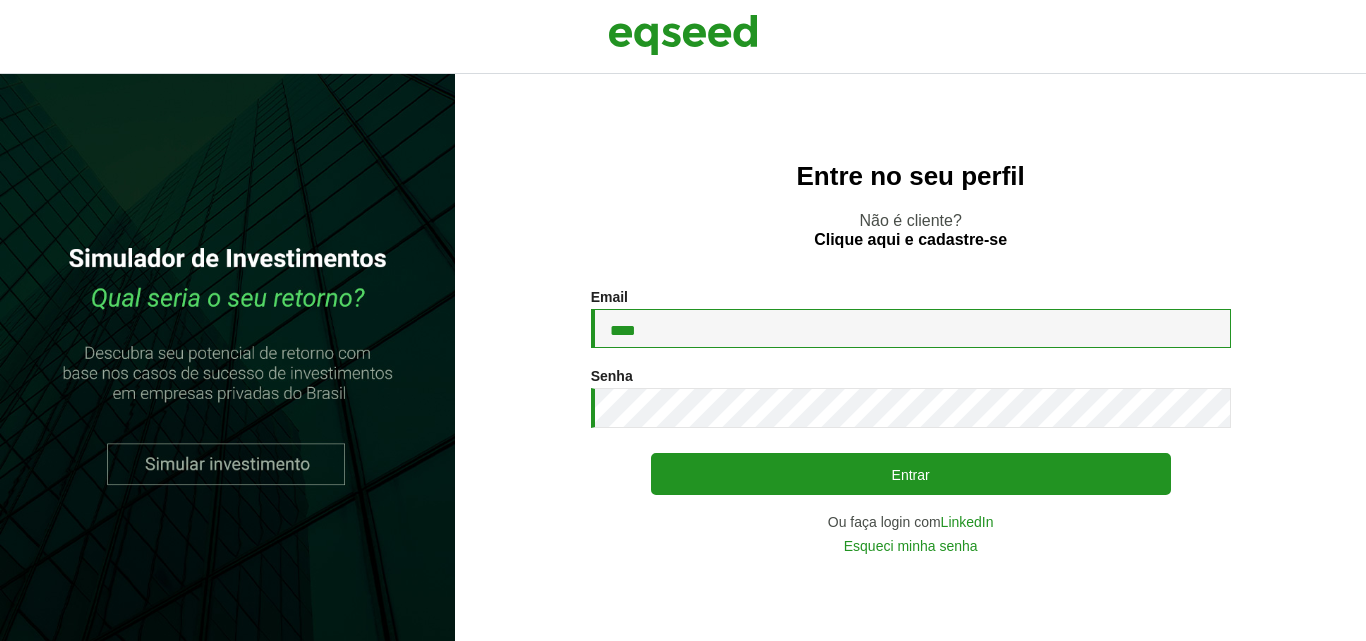 type on "**********" 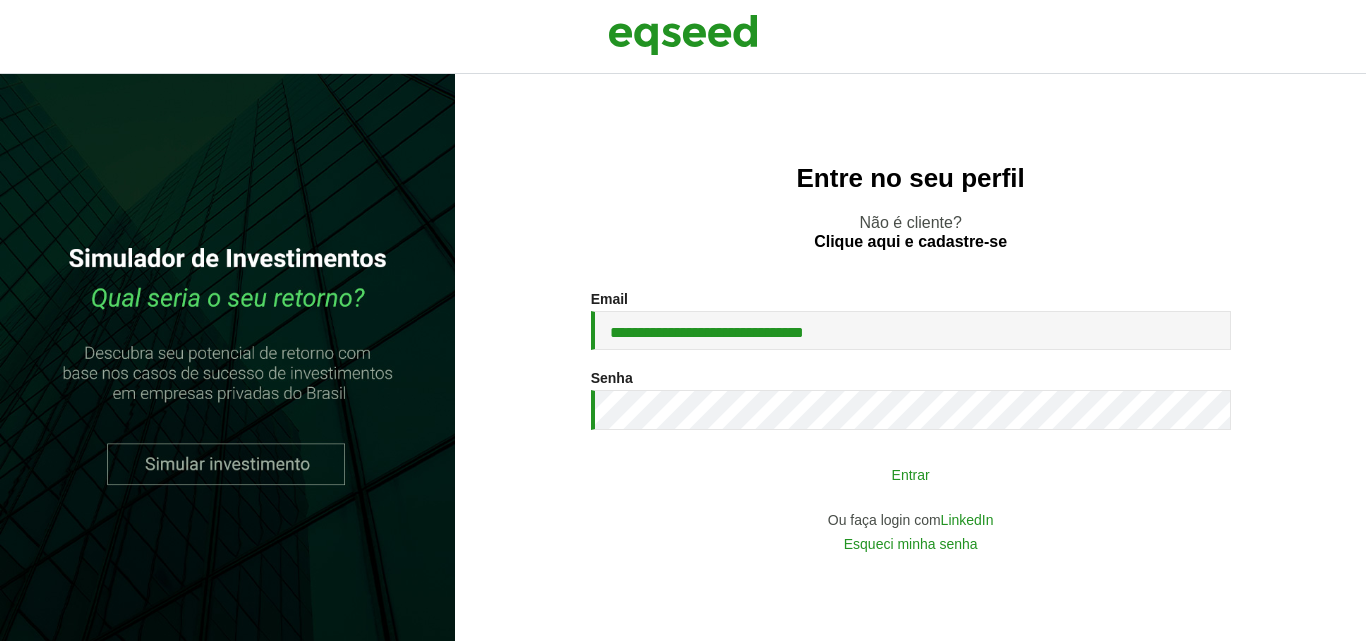 click on "Entrar" at bounding box center (911, 474) 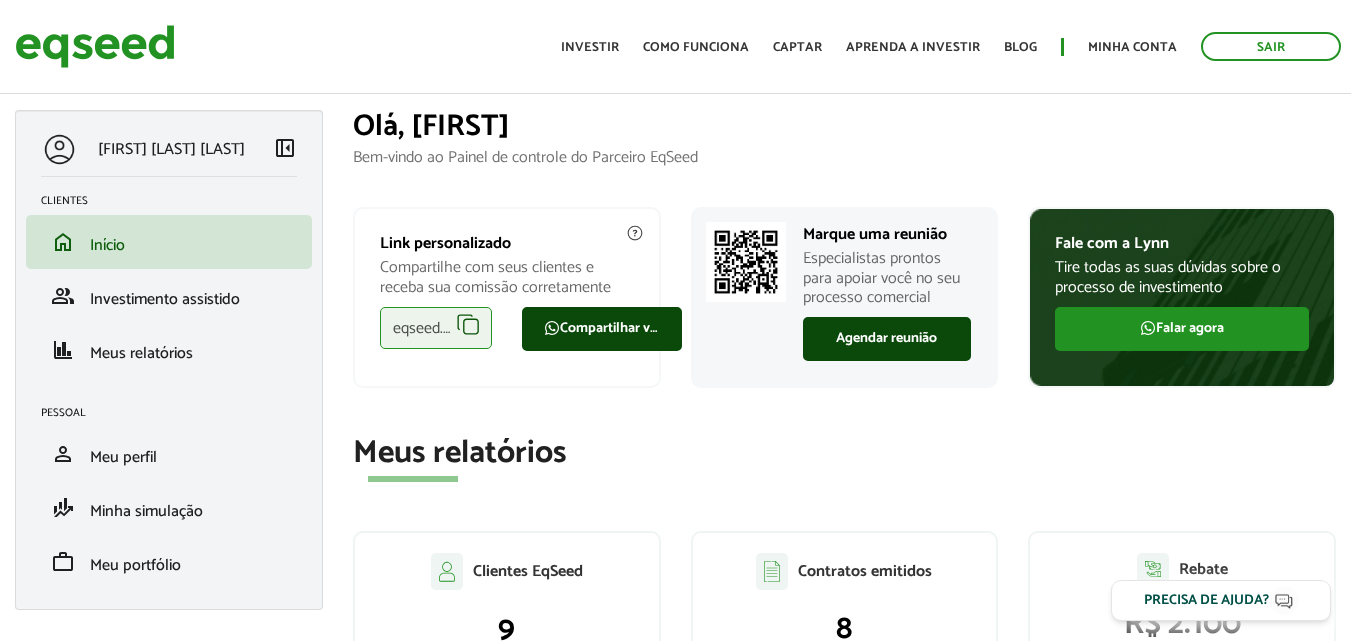 scroll, scrollTop: 0, scrollLeft: 0, axis: both 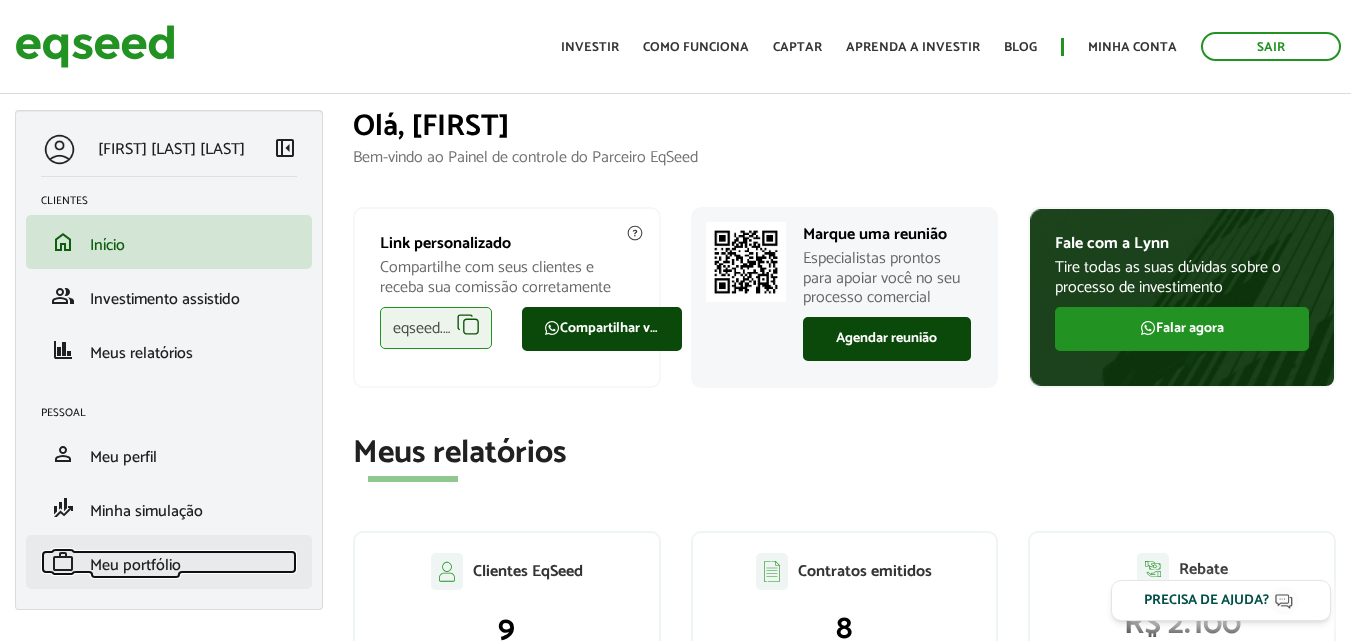 click on "Meu portfólio" at bounding box center [135, 565] 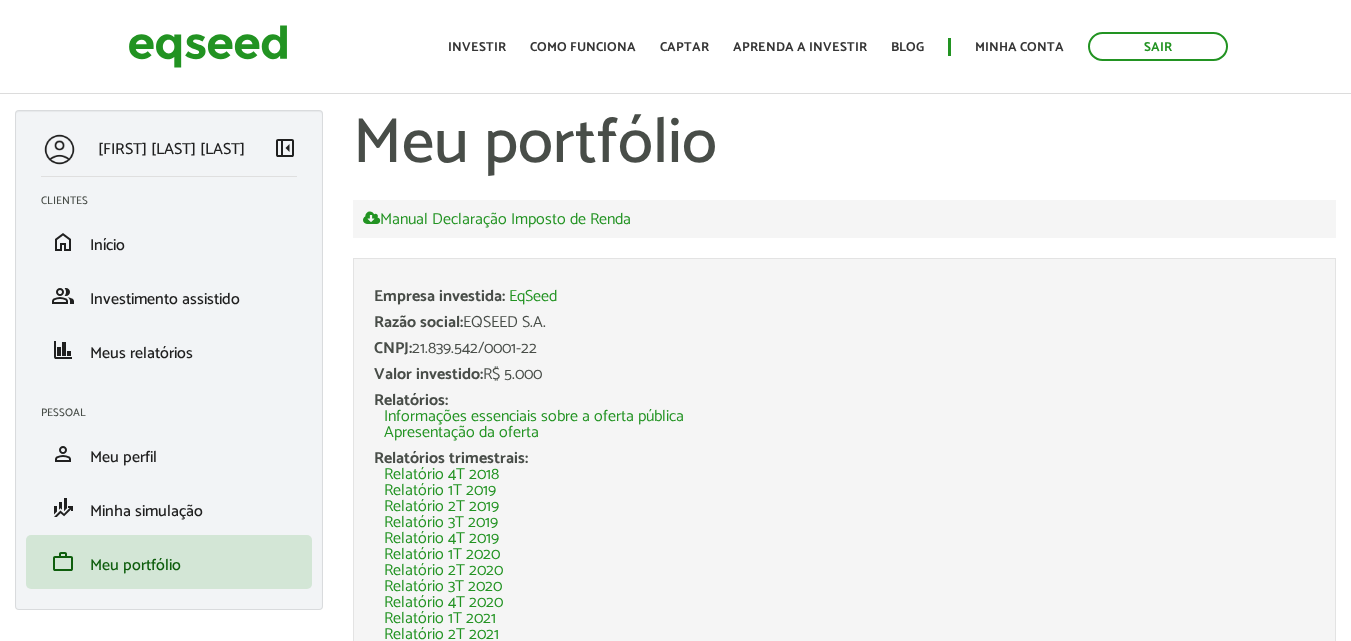 scroll, scrollTop: 0, scrollLeft: 0, axis: both 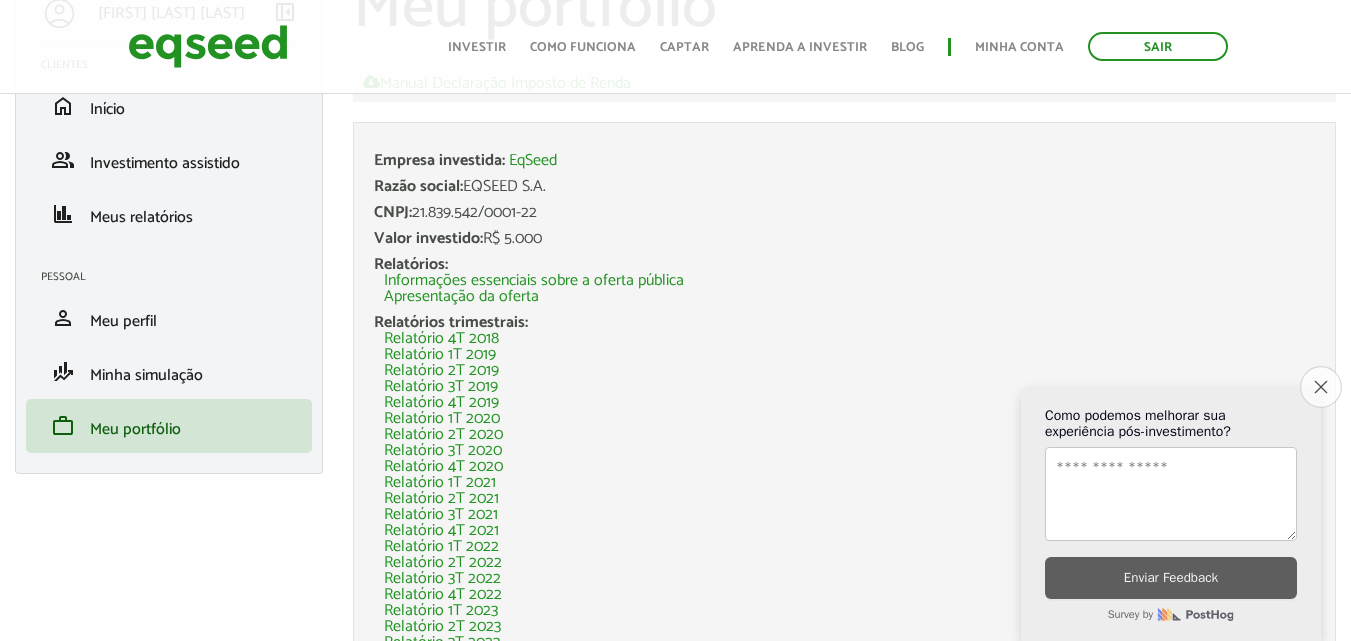 click on "Close survey" at bounding box center (1321, 387) 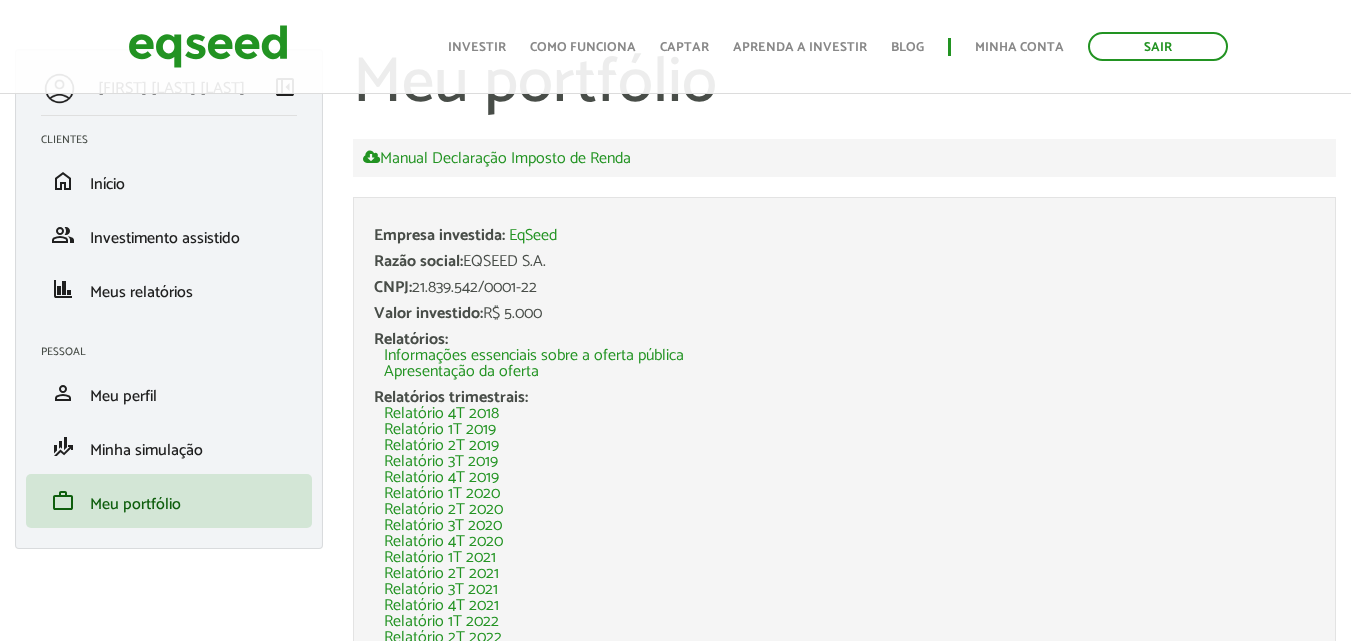 scroll, scrollTop: 0, scrollLeft: 0, axis: both 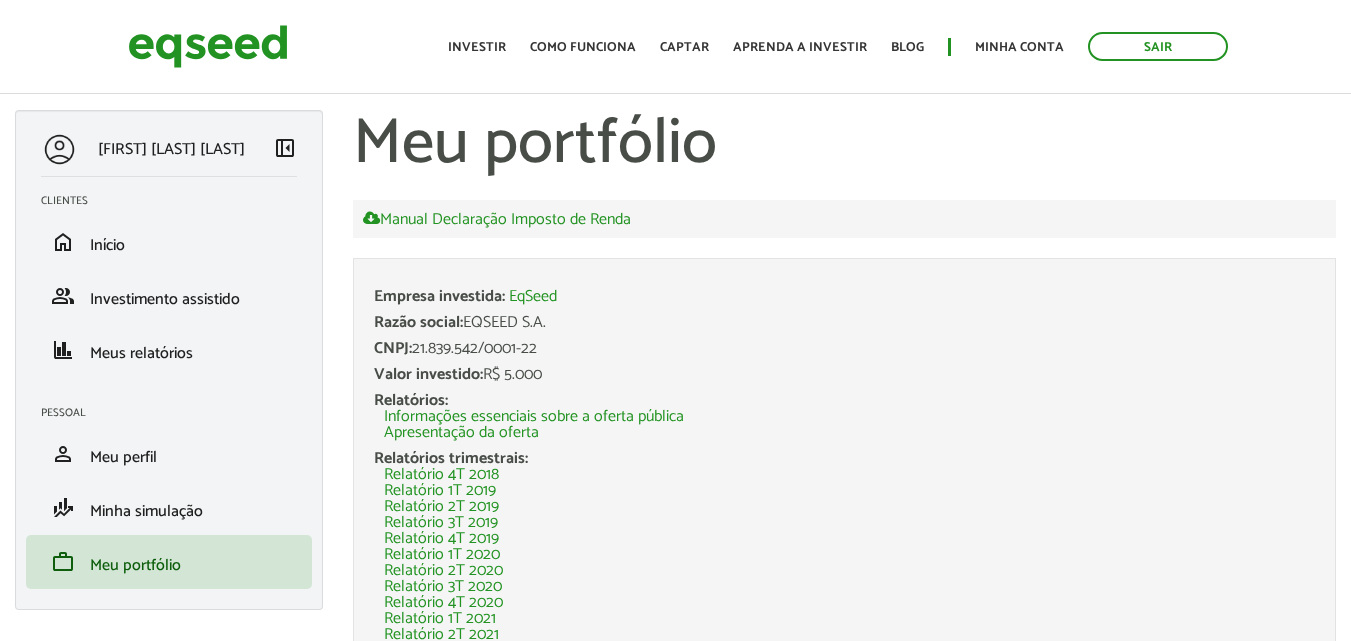 click on "Meu portfólio" at bounding box center (844, 145) 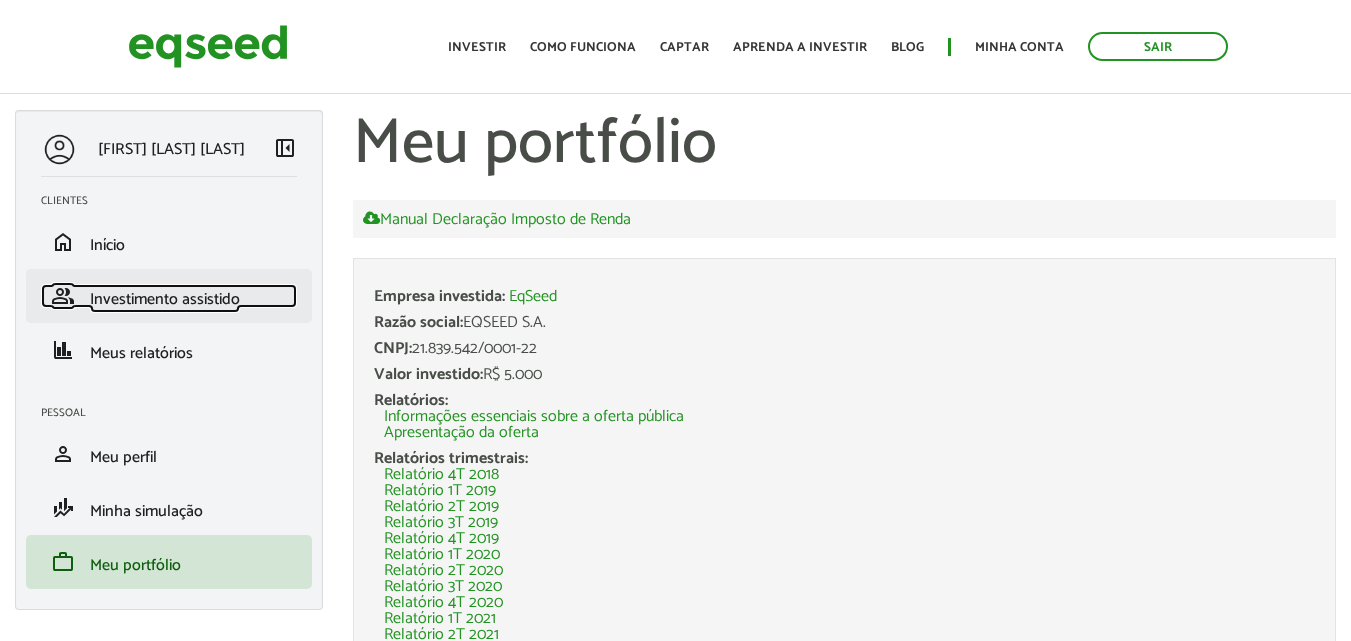 click on "Investimento assistido" at bounding box center [165, 299] 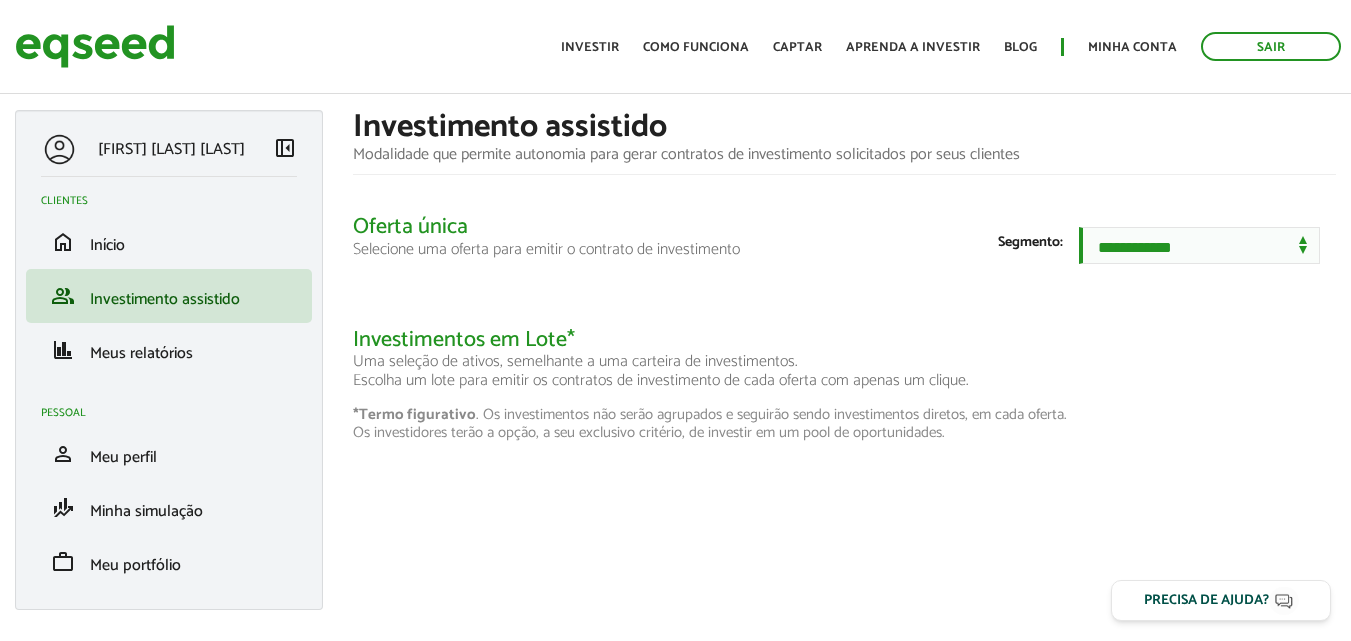 scroll, scrollTop: 0, scrollLeft: 0, axis: both 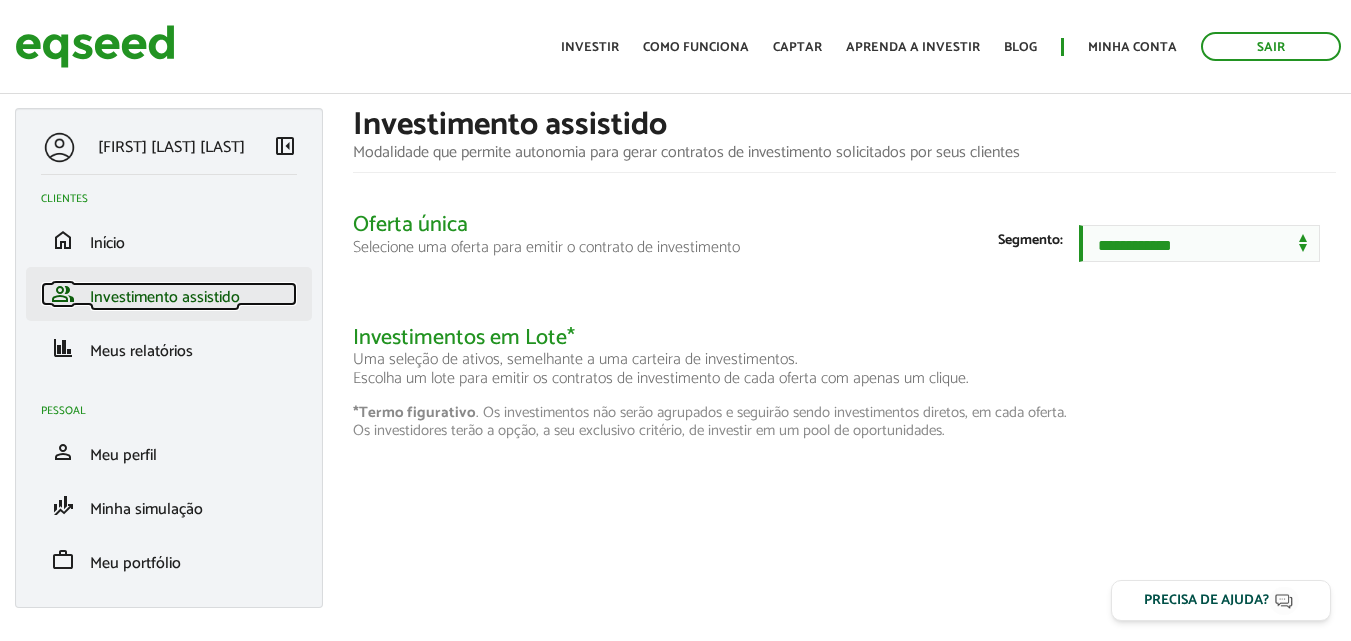 click on "Investimento assistido" at bounding box center (165, 297) 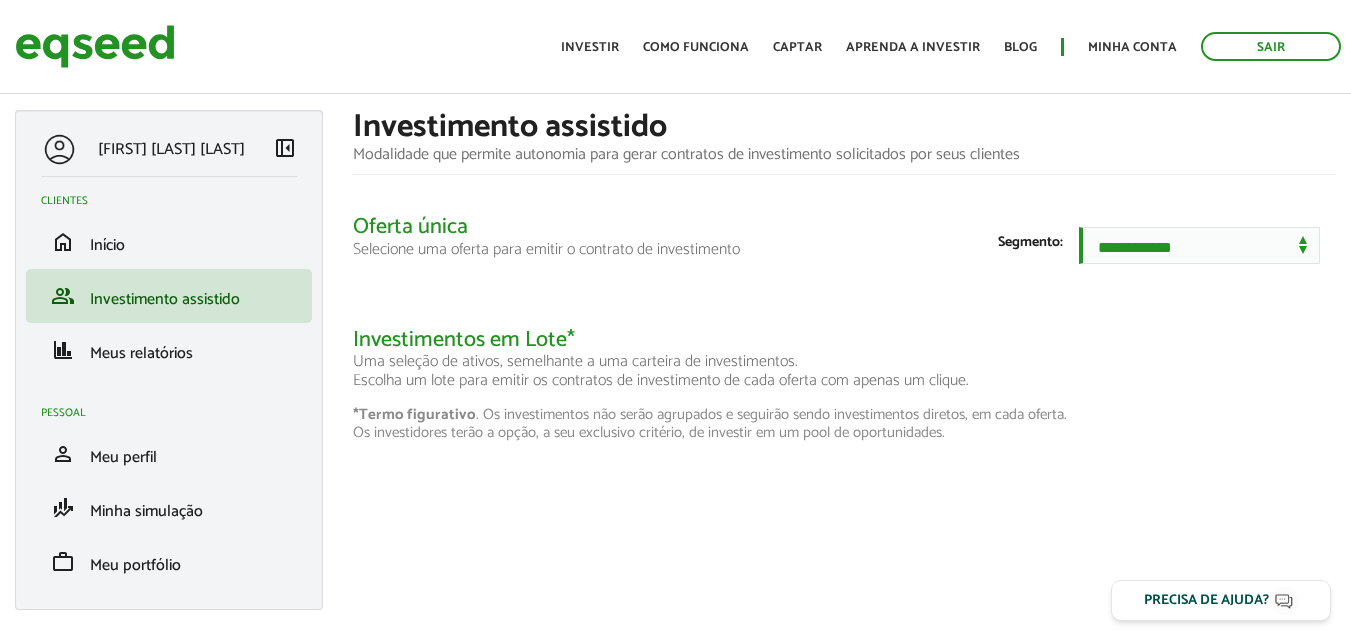 scroll, scrollTop: 0, scrollLeft: 0, axis: both 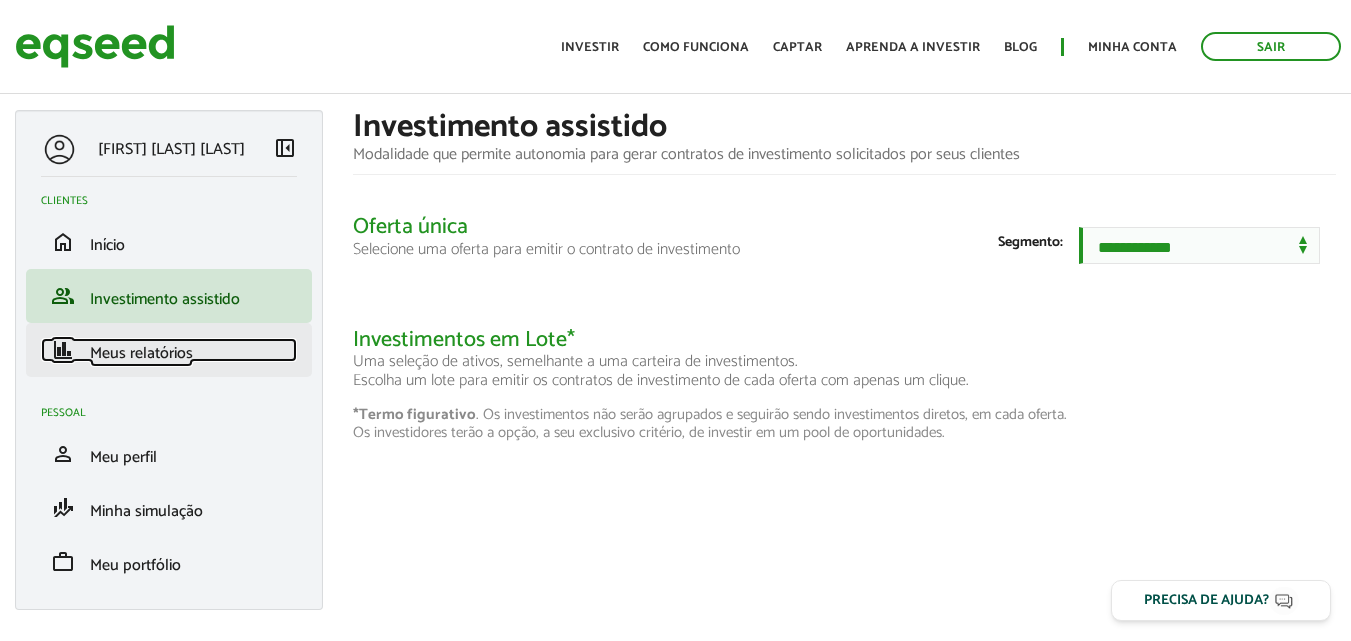 click on "Meus relatórios" at bounding box center [141, 353] 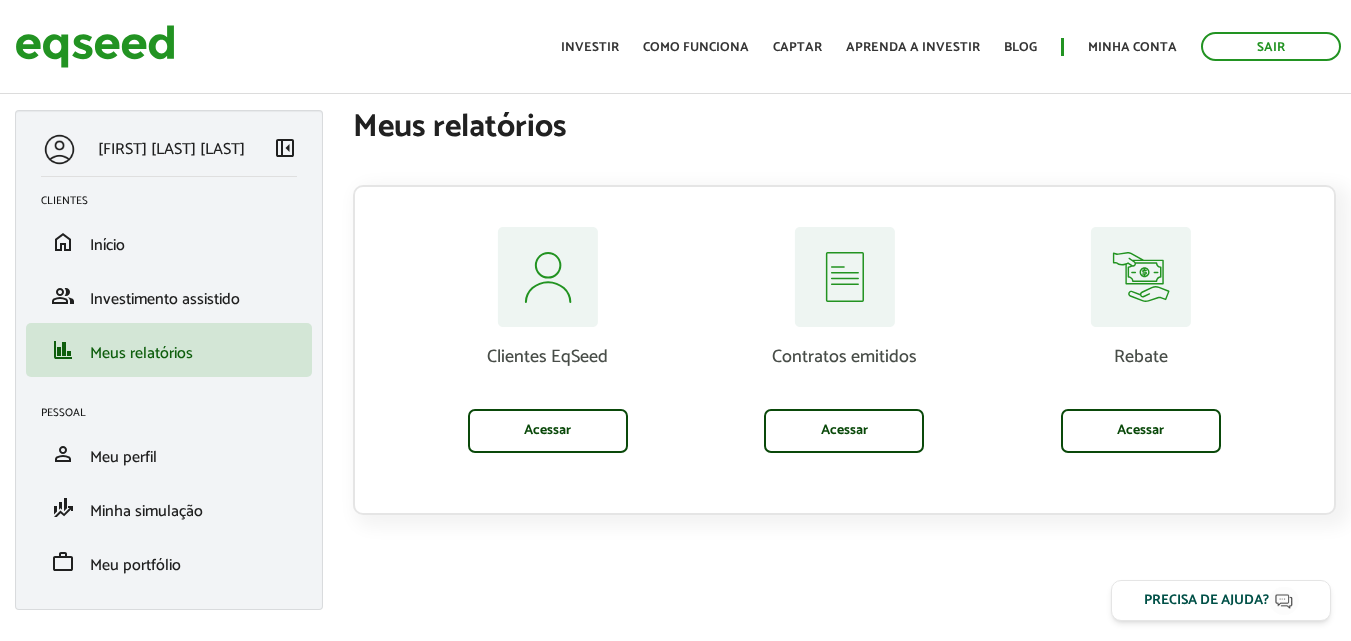 scroll, scrollTop: 0, scrollLeft: 0, axis: both 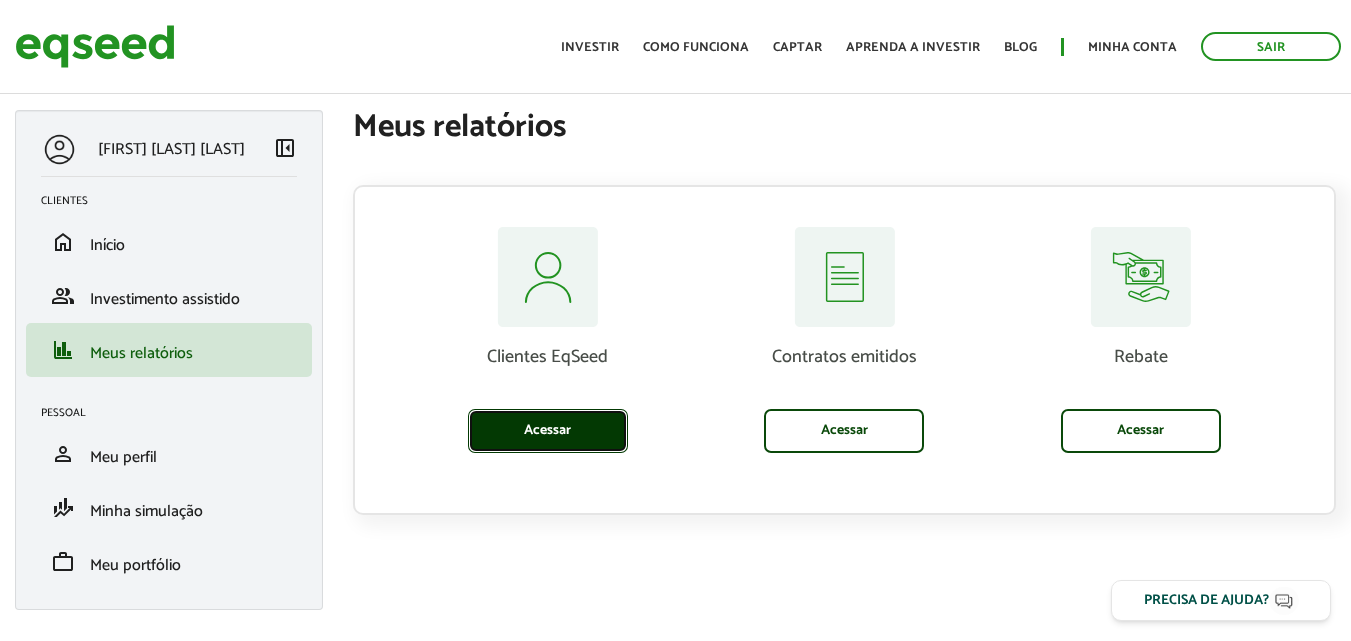 click on "Acessar" at bounding box center (548, 431) 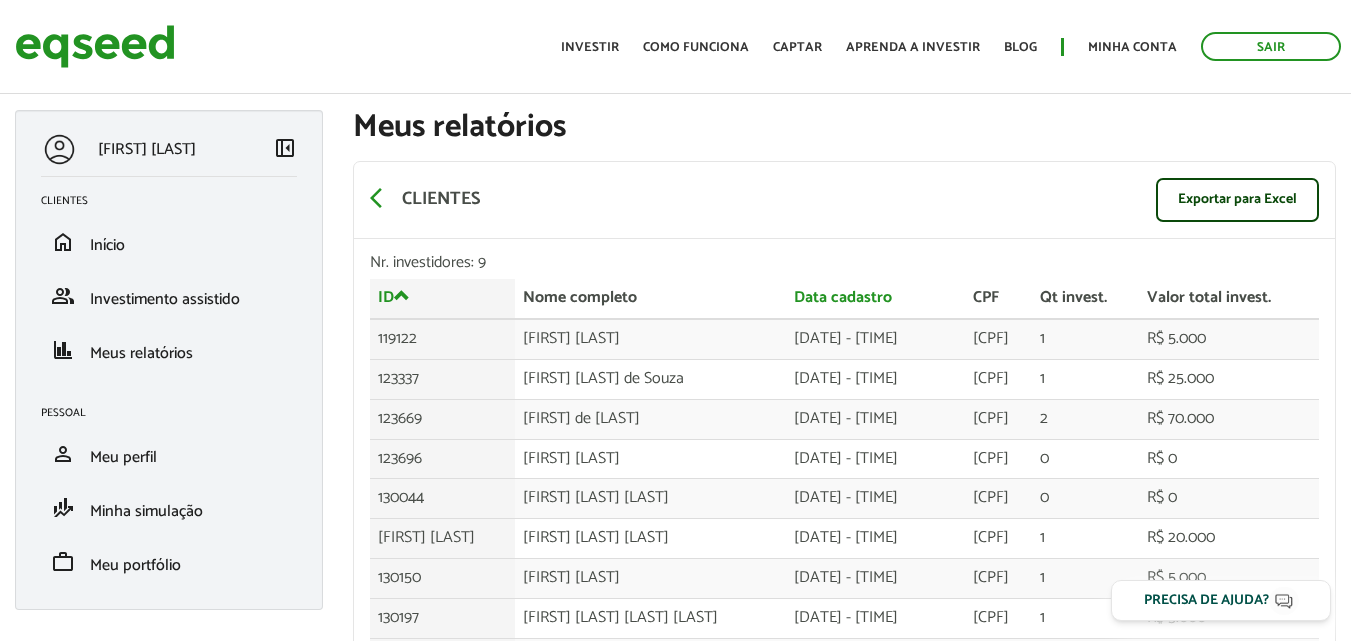 scroll, scrollTop: 0, scrollLeft: 0, axis: both 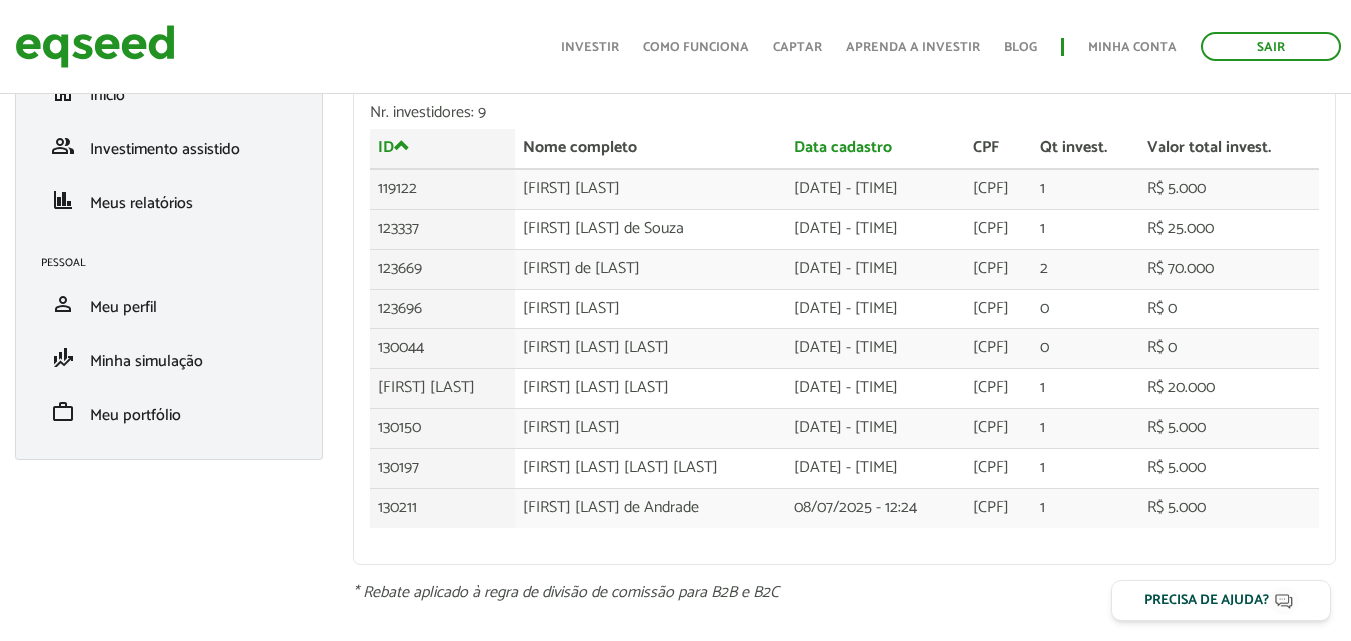 click on "Meus relatórios
arrow_back_ios   Clientes Exportar para Excel Nr. investidores: 9
ID
Nome completo Data cadastro CPF Qt invest. Valor total invest.
ID
Nome completo Data cadastro CPF Qt invest. Valor total invest.
119122 [FIRST] [LAST] [DATE] - [TIME] [CPF] 1 R$ 5.000
123337 [FIRST] [LAST] de Souza [DATE] - [TIME] [CPF] 1 R$ 25.000
123669 [FIRST] de [LAST] [DATE] - [TIME] [CPF] 2 R$ 70.000
123696 [FIRST] [LAST] [DATE] - [TIME] [CPF] 0 R$ 0
130044 [FIRST] [LAST] [DATE] - [TIME] [CPF] 0 R$ 0
130066 [FIRST] [LAST] [DATE] - [TIME] [CPF] 1 R$ 20.000
130150 [FIRST] de [LAST] [DATE] - [TIME] [CPF] 1 R$ 5.000
130197 [FIRST] [LAST] [LAST] [CPF] 1" at bounding box center (844, 280) 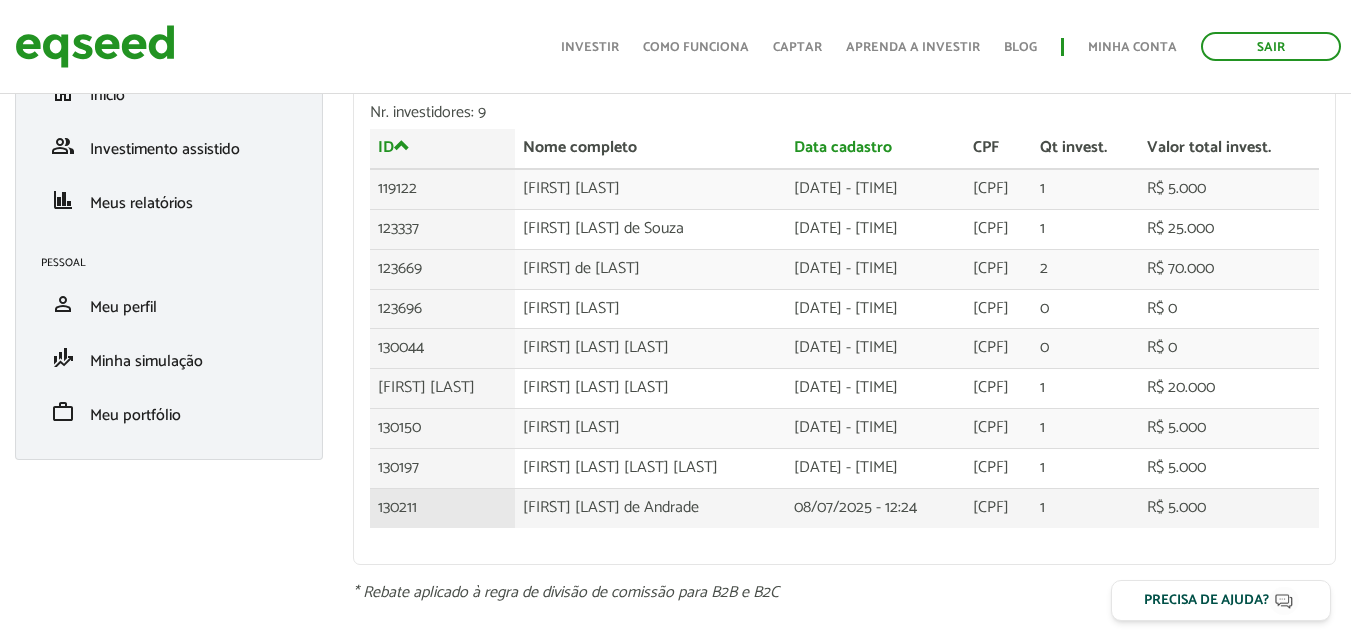 click on "[FIRST] [LAST] de Andrade" at bounding box center (650, 507) 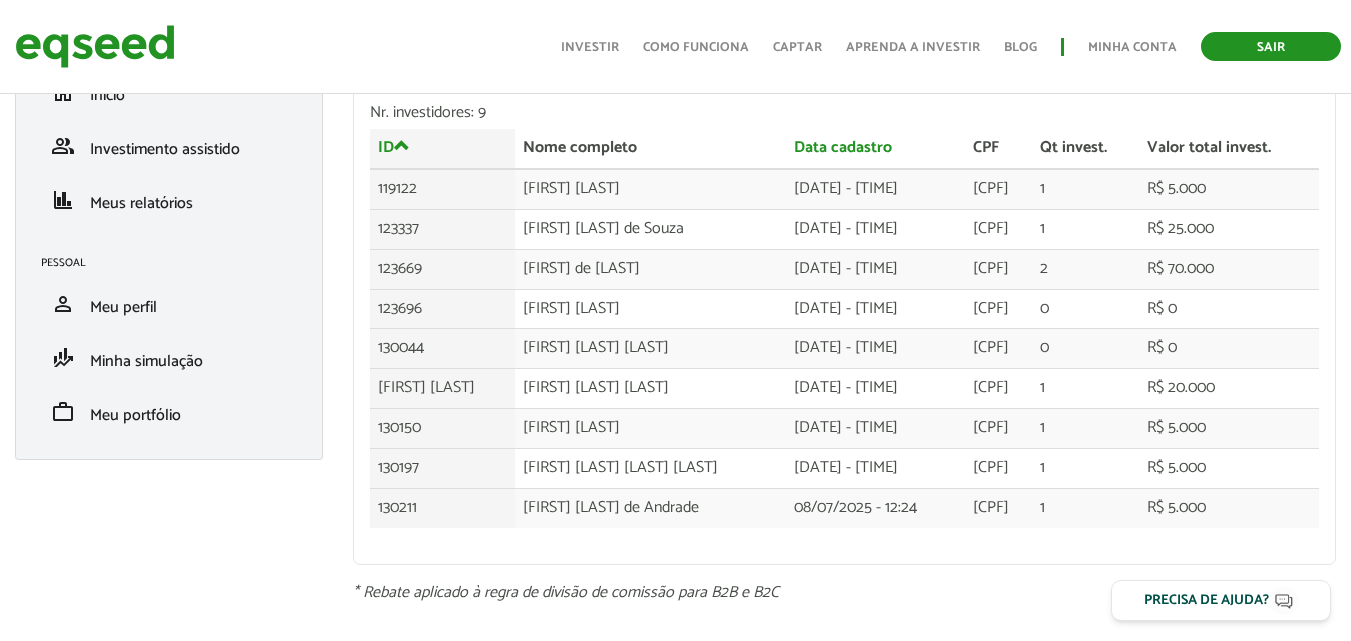 click on "Sair" at bounding box center [1271, 46] 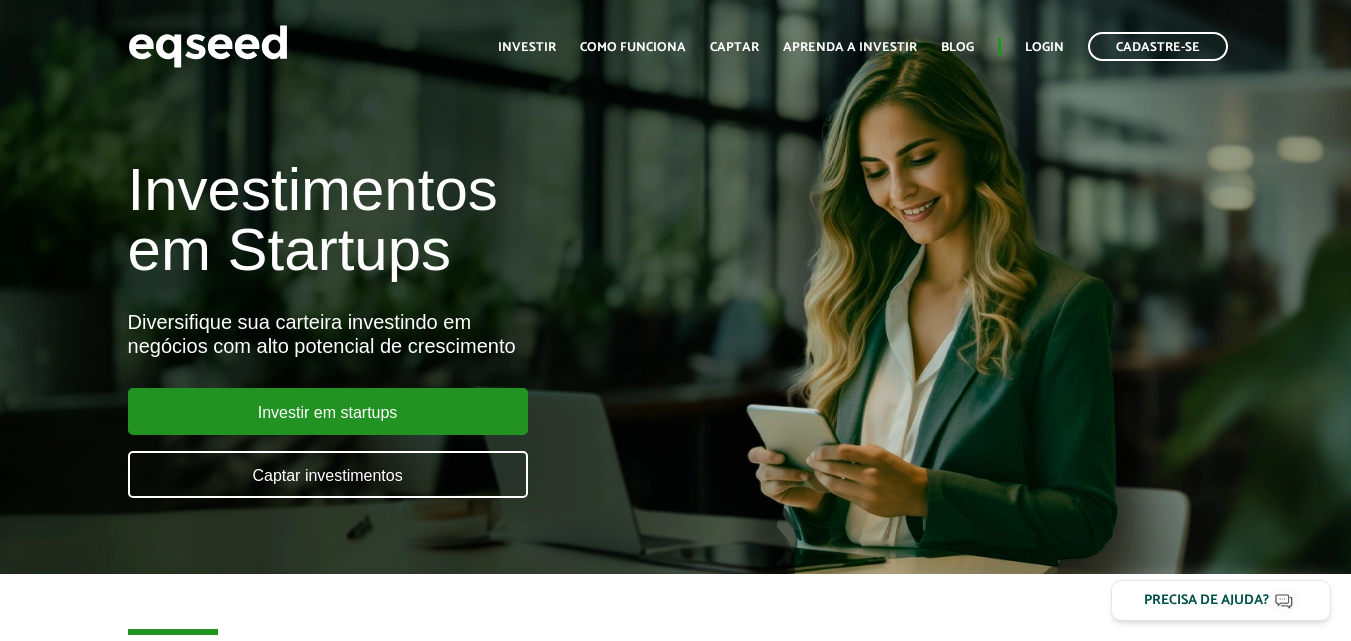 scroll, scrollTop: 0, scrollLeft: 0, axis: both 